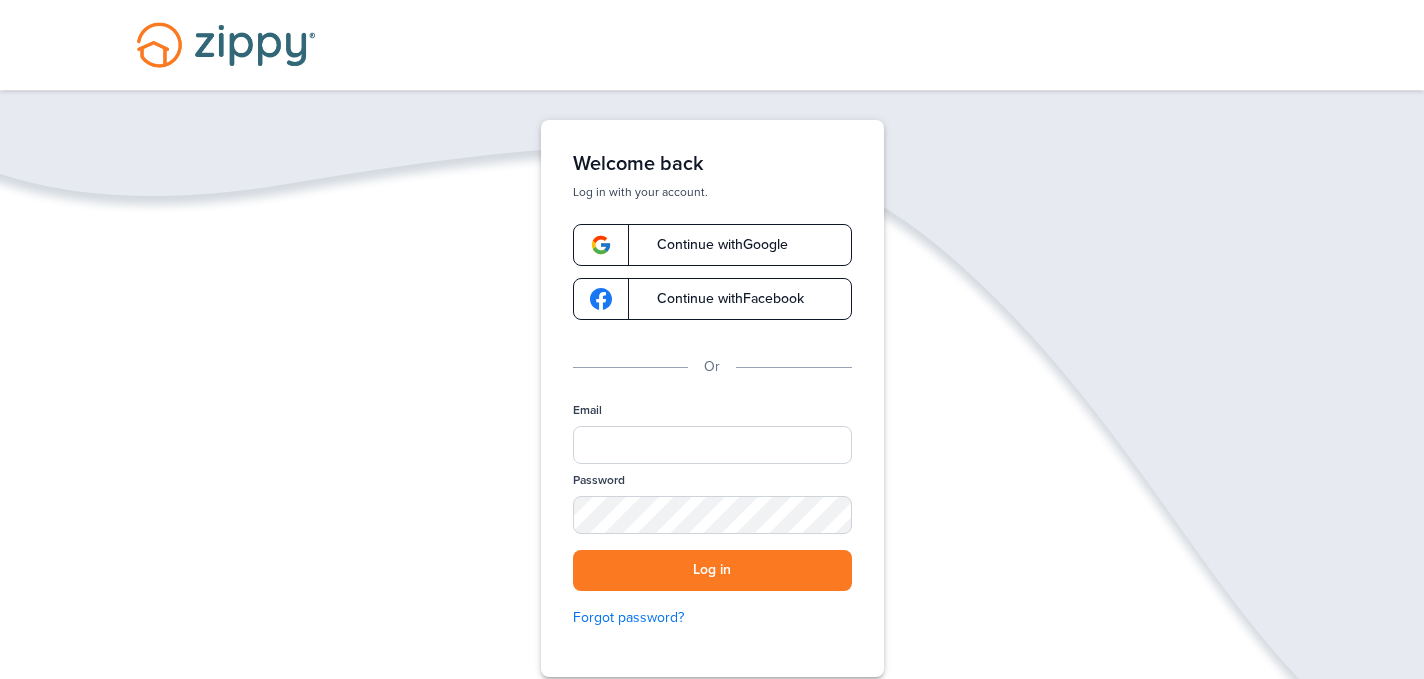 scroll, scrollTop: 0, scrollLeft: 0, axis: both 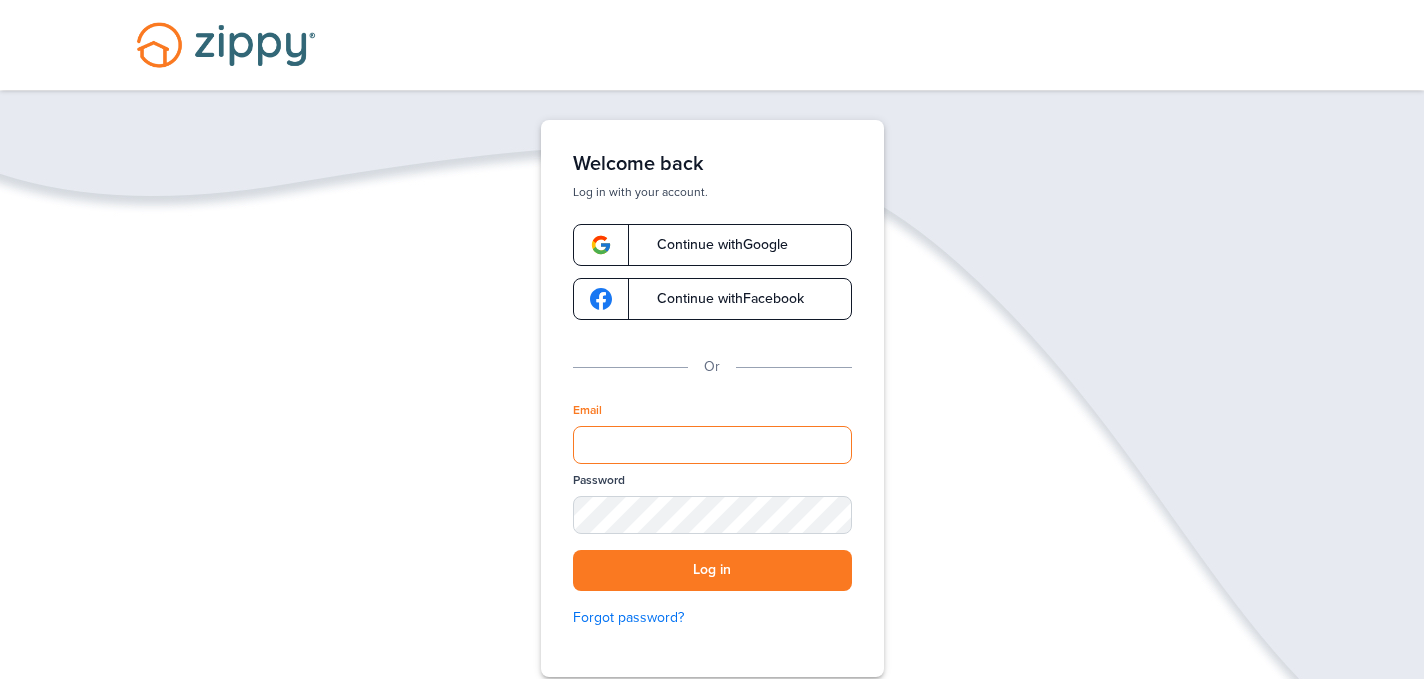 click on "Email" at bounding box center (712, 445) 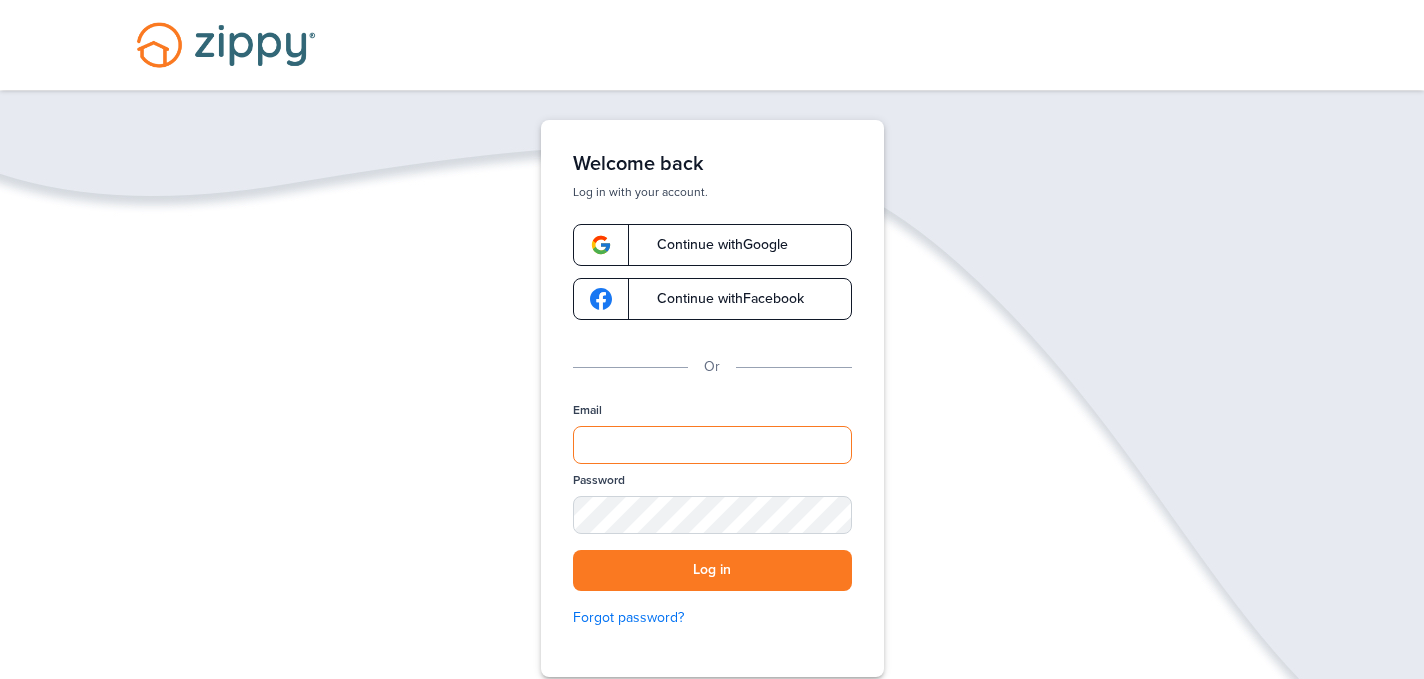 type on "**********" 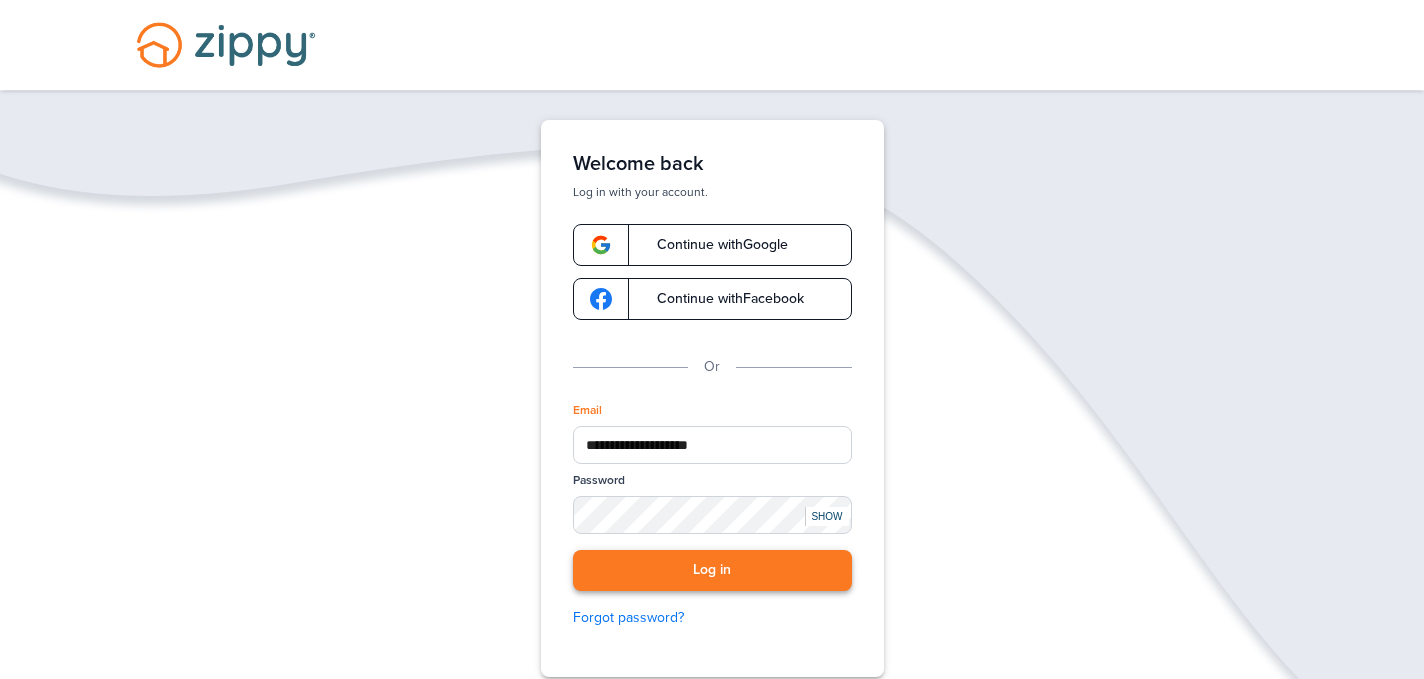 click on "Log in" at bounding box center [712, 570] 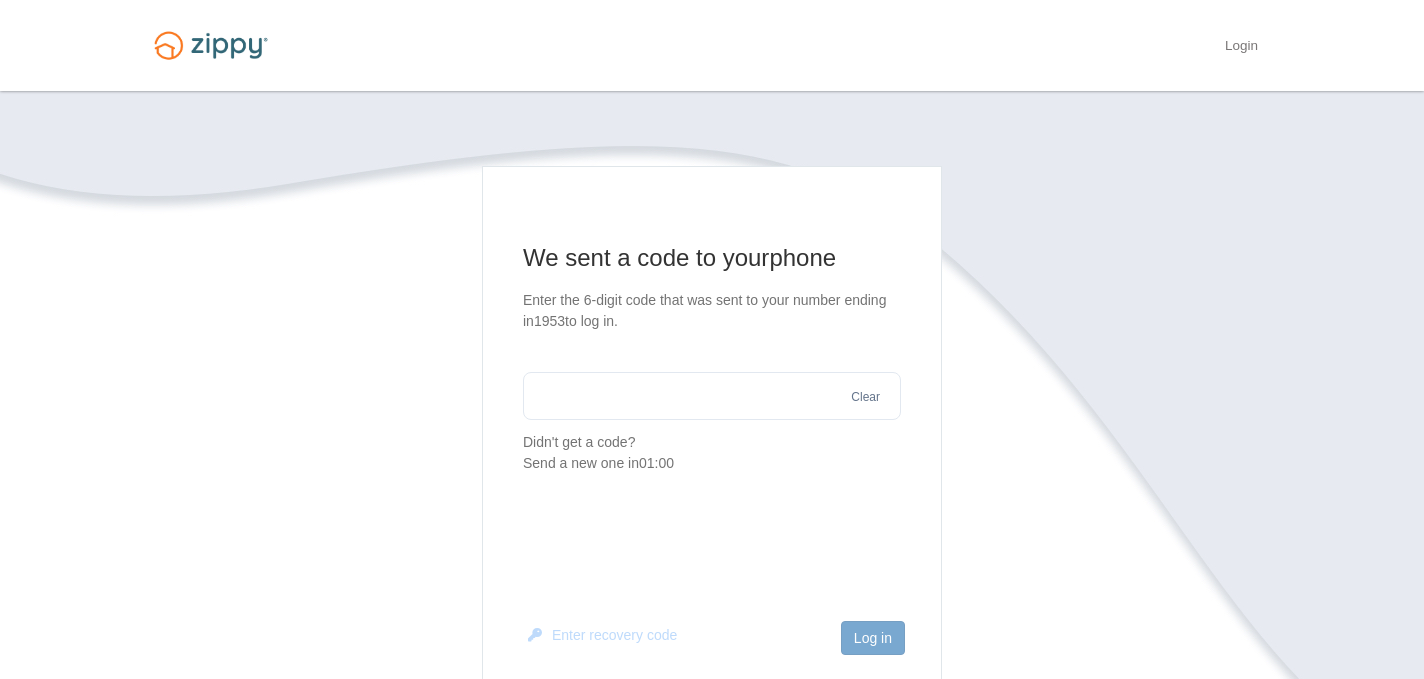 scroll, scrollTop: 0, scrollLeft: 0, axis: both 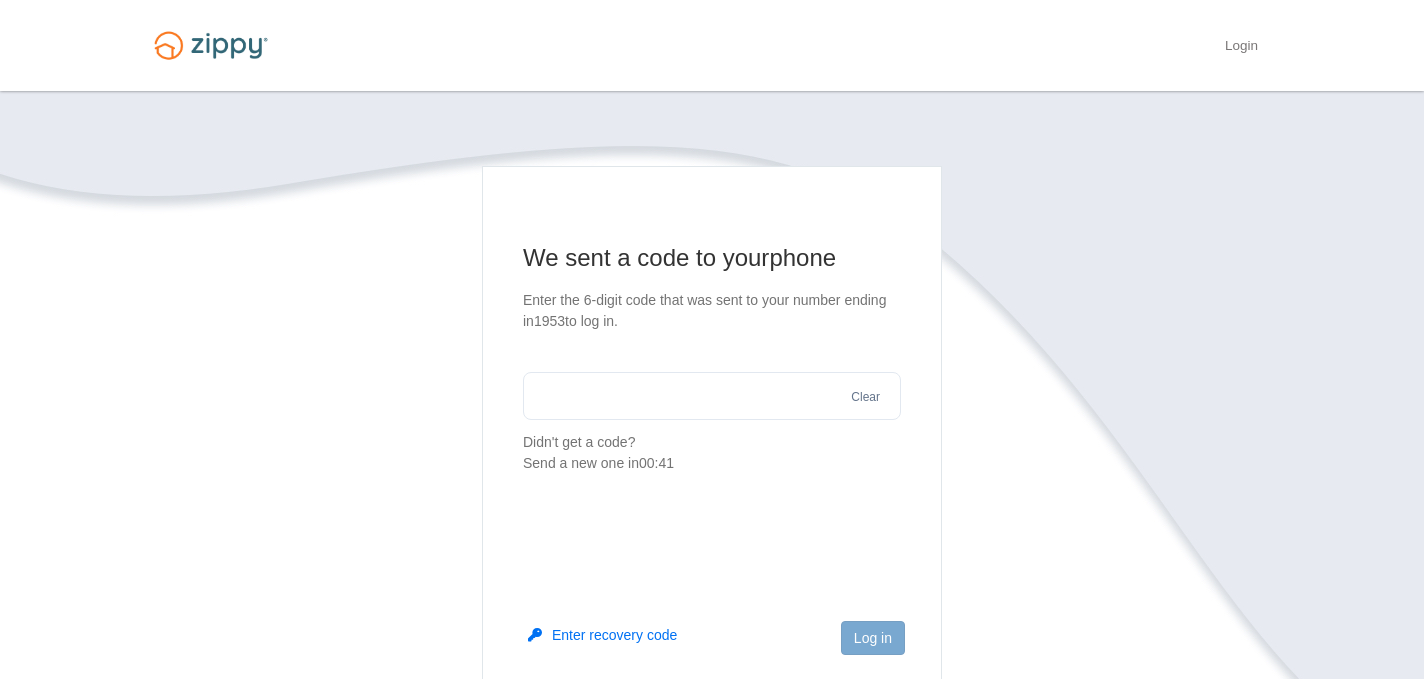 click at bounding box center [712, 396] 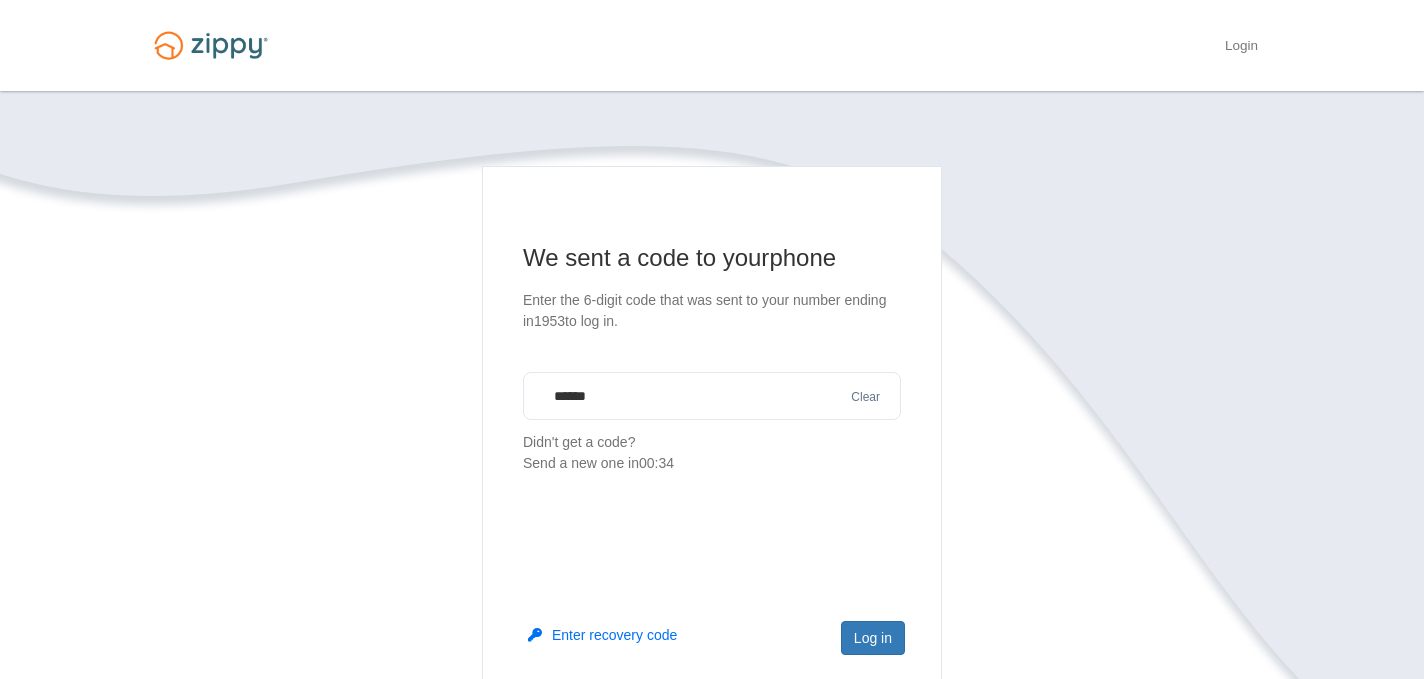 type on "******" 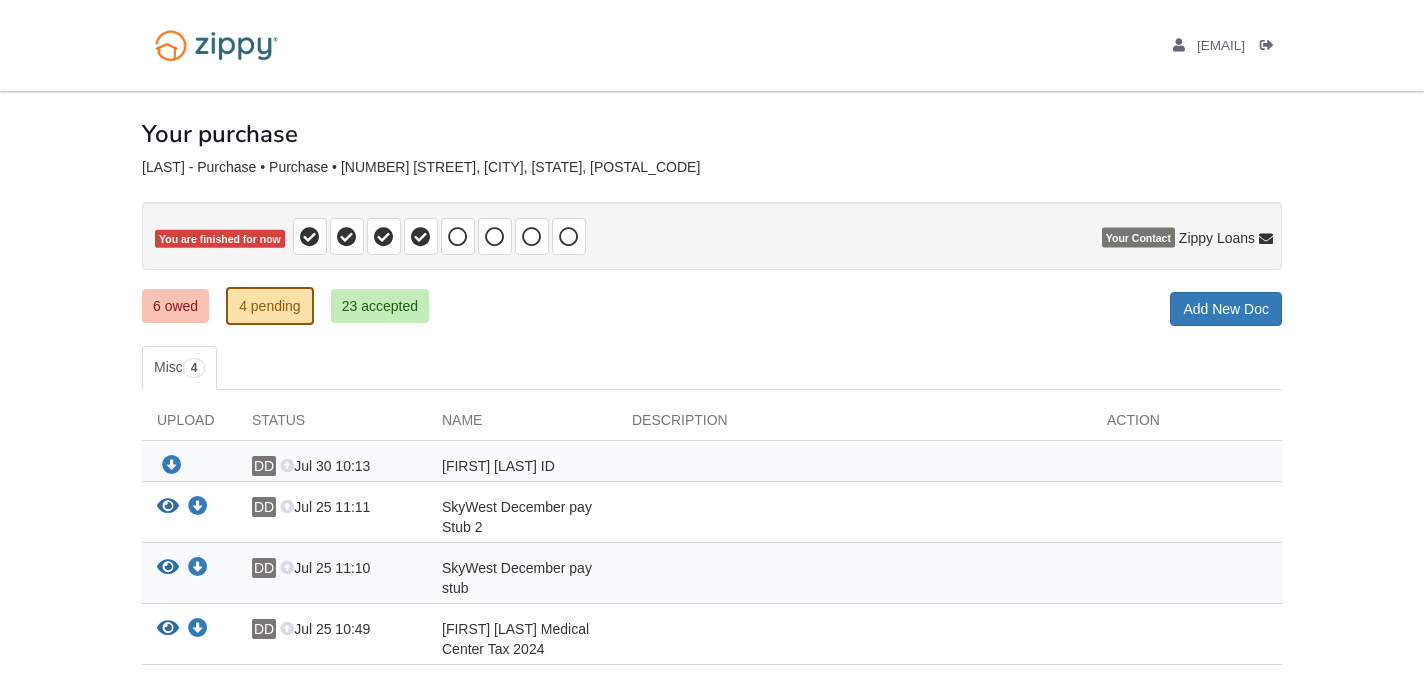 scroll, scrollTop: 0, scrollLeft: 0, axis: both 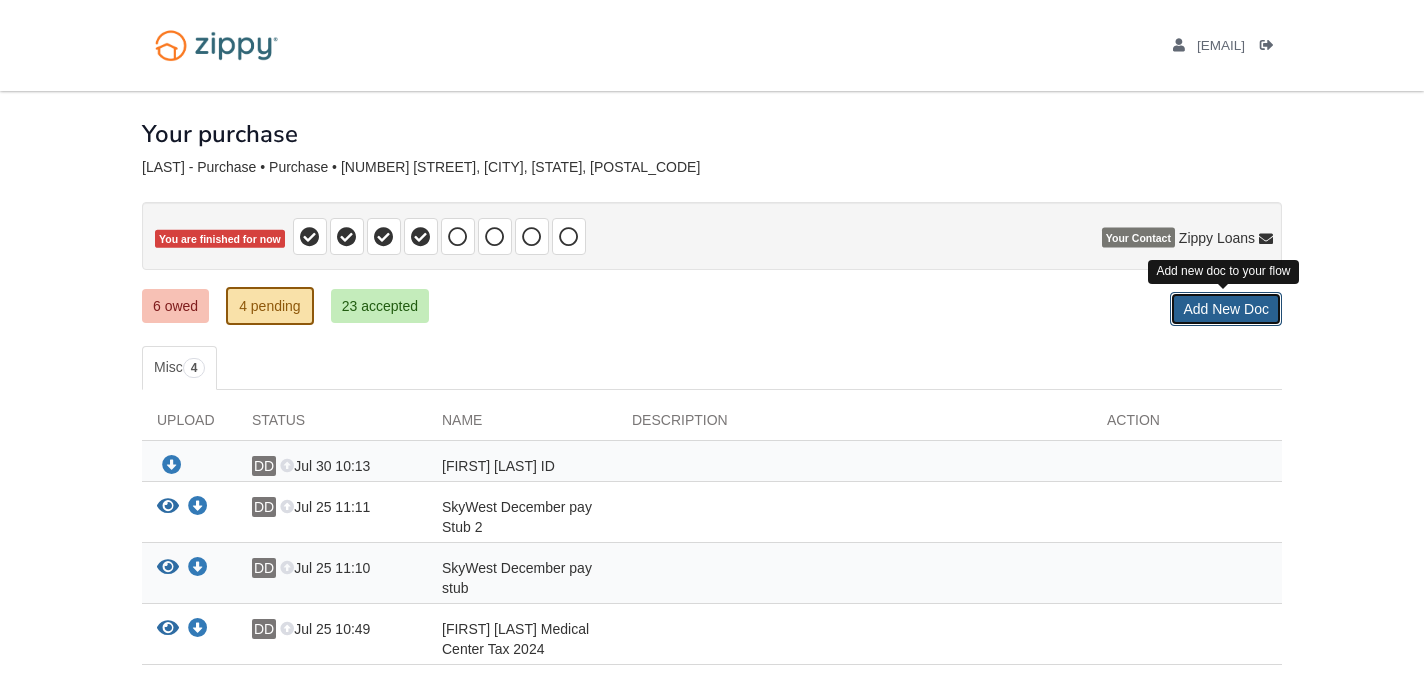 click on "Add New Doc" at bounding box center (1226, 309) 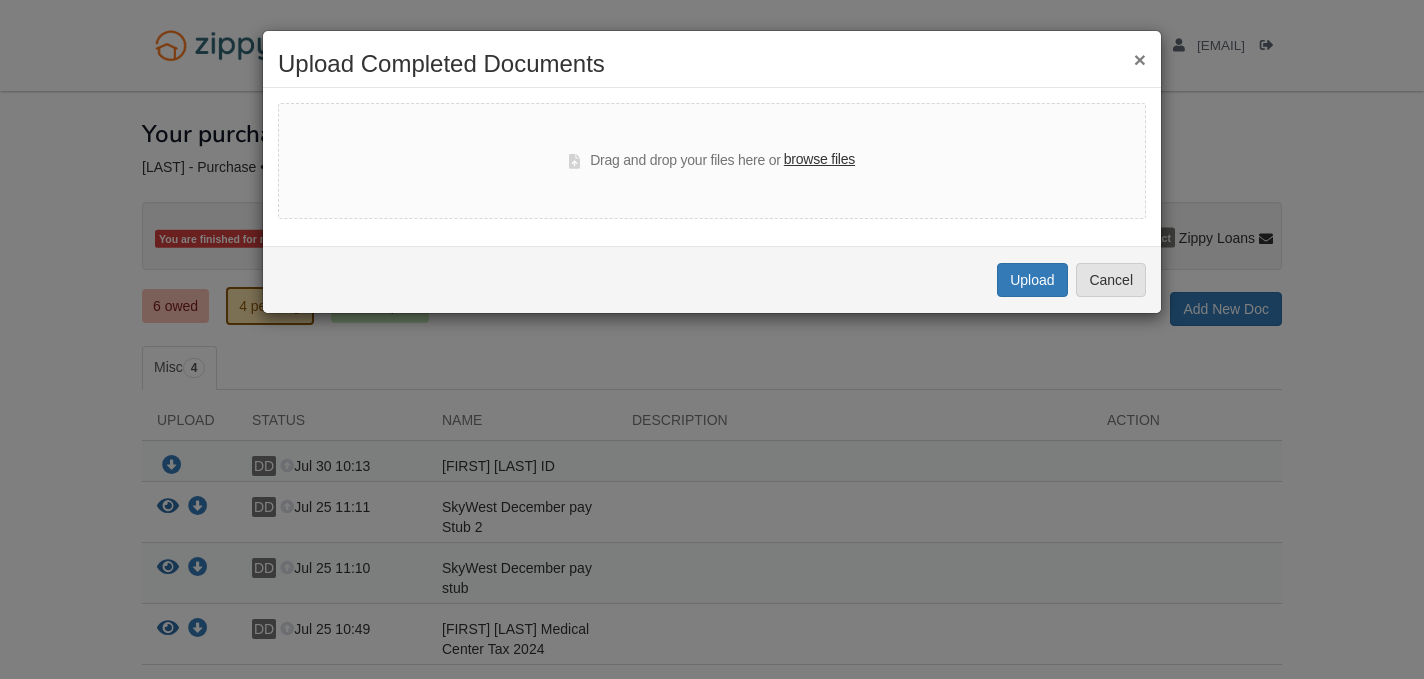 click on "browse files" at bounding box center (819, 160) 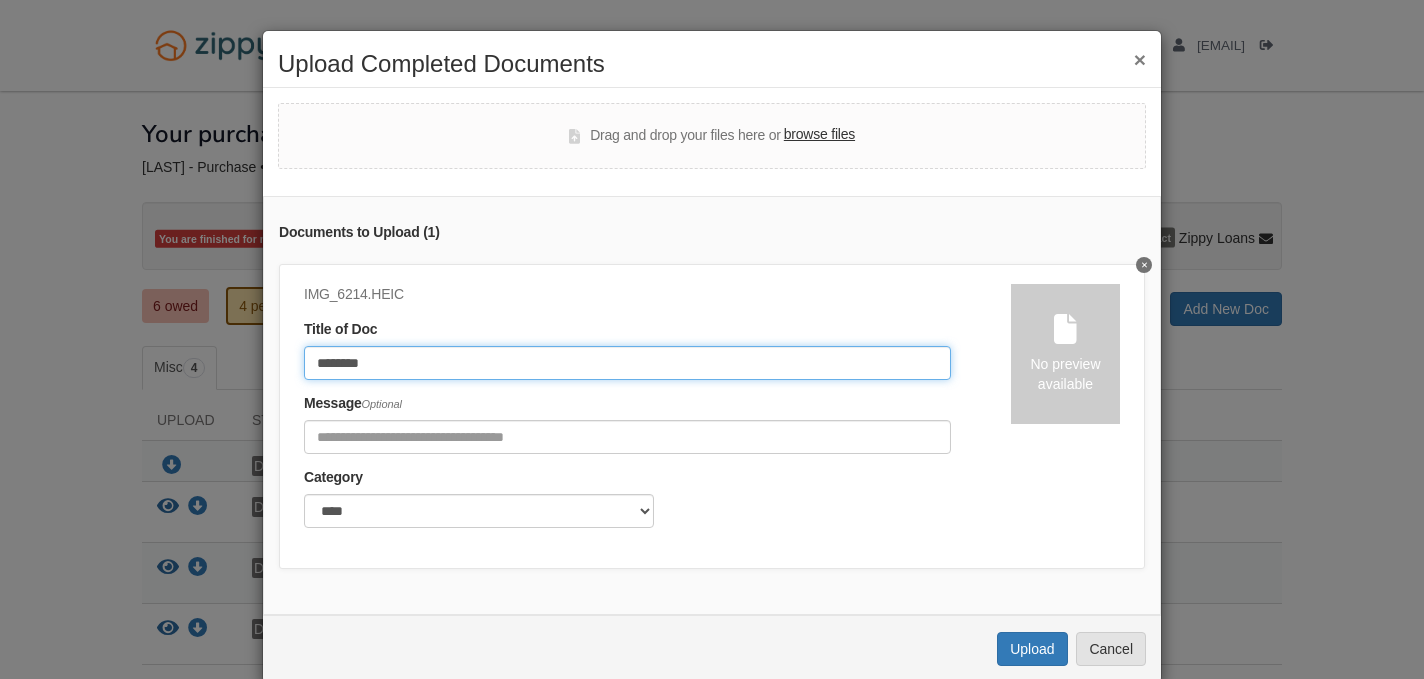 click on "********" 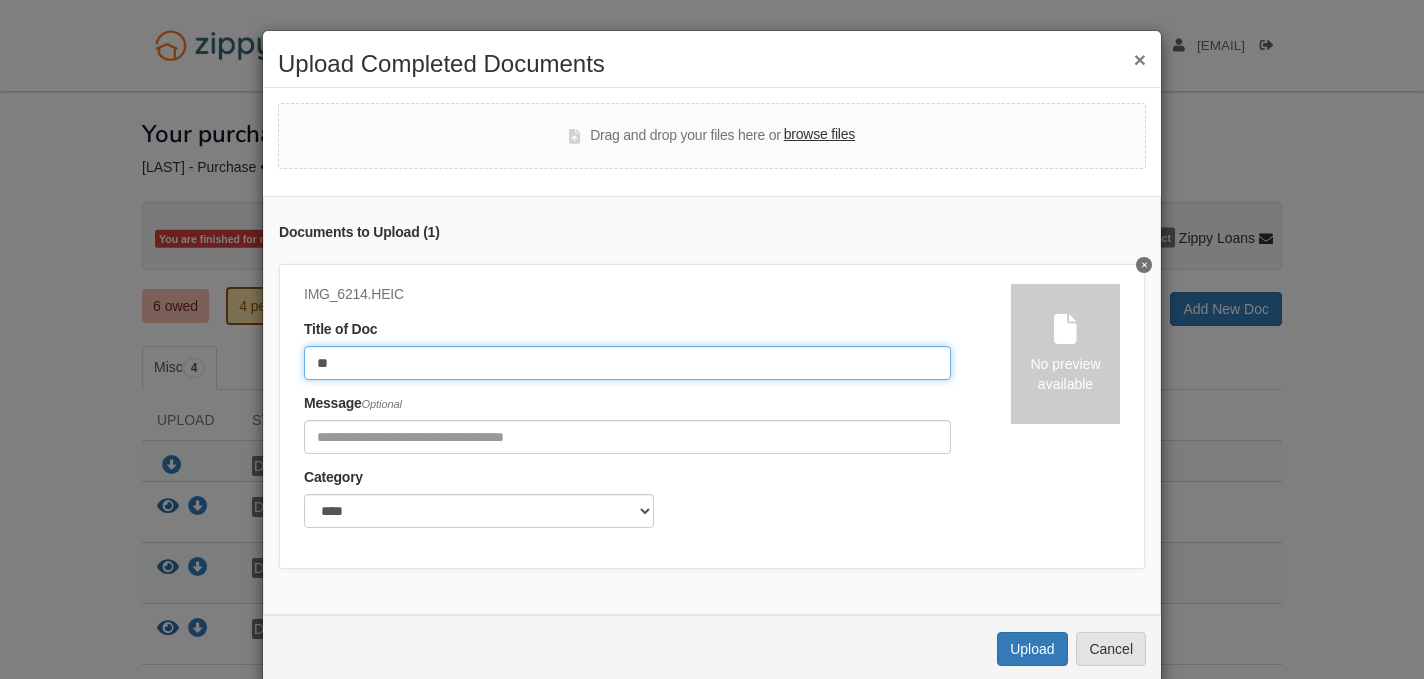 type on "*" 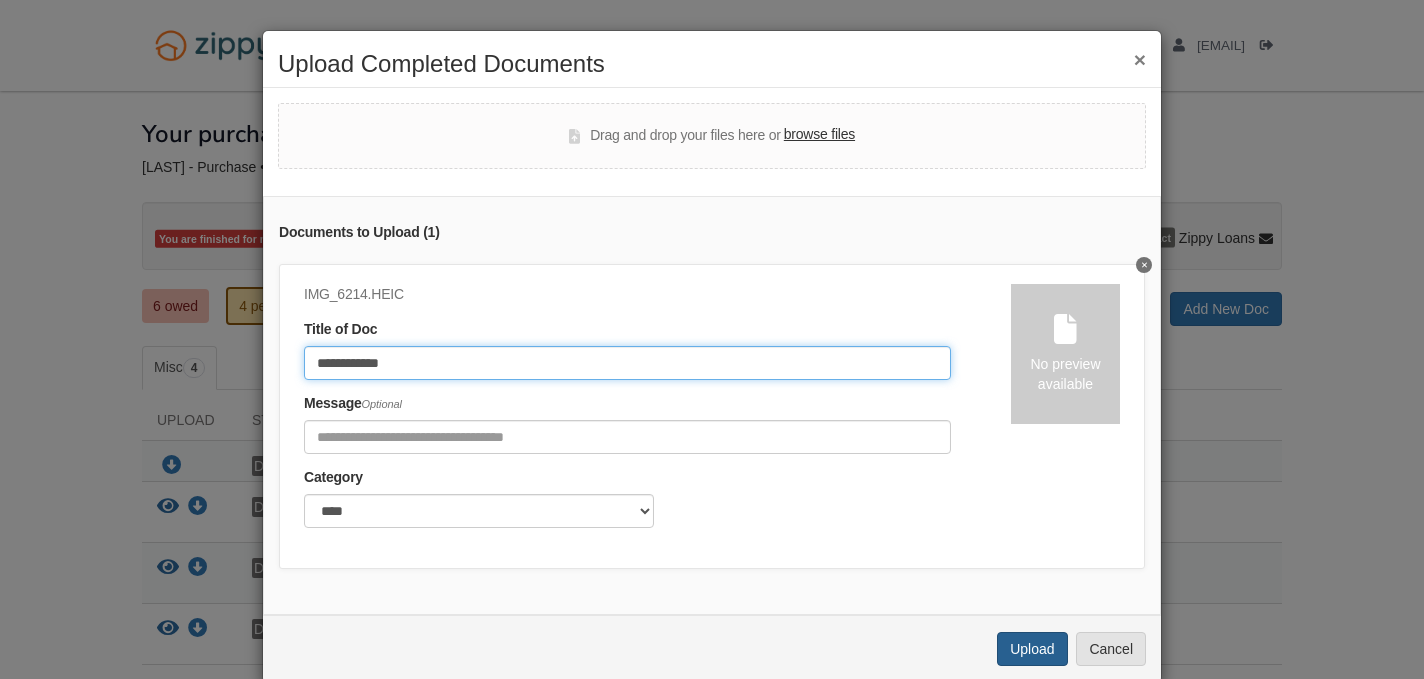 type on "**********" 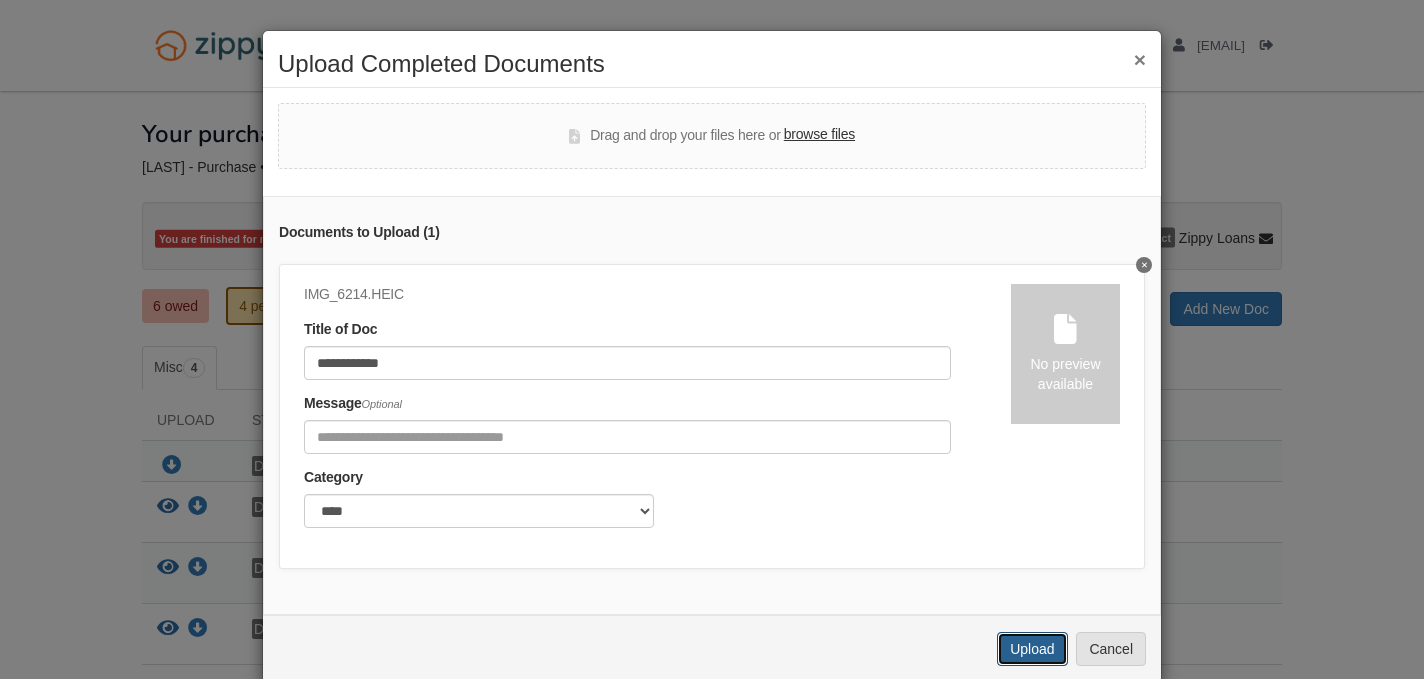 click on "Upload" at bounding box center (1032, 649) 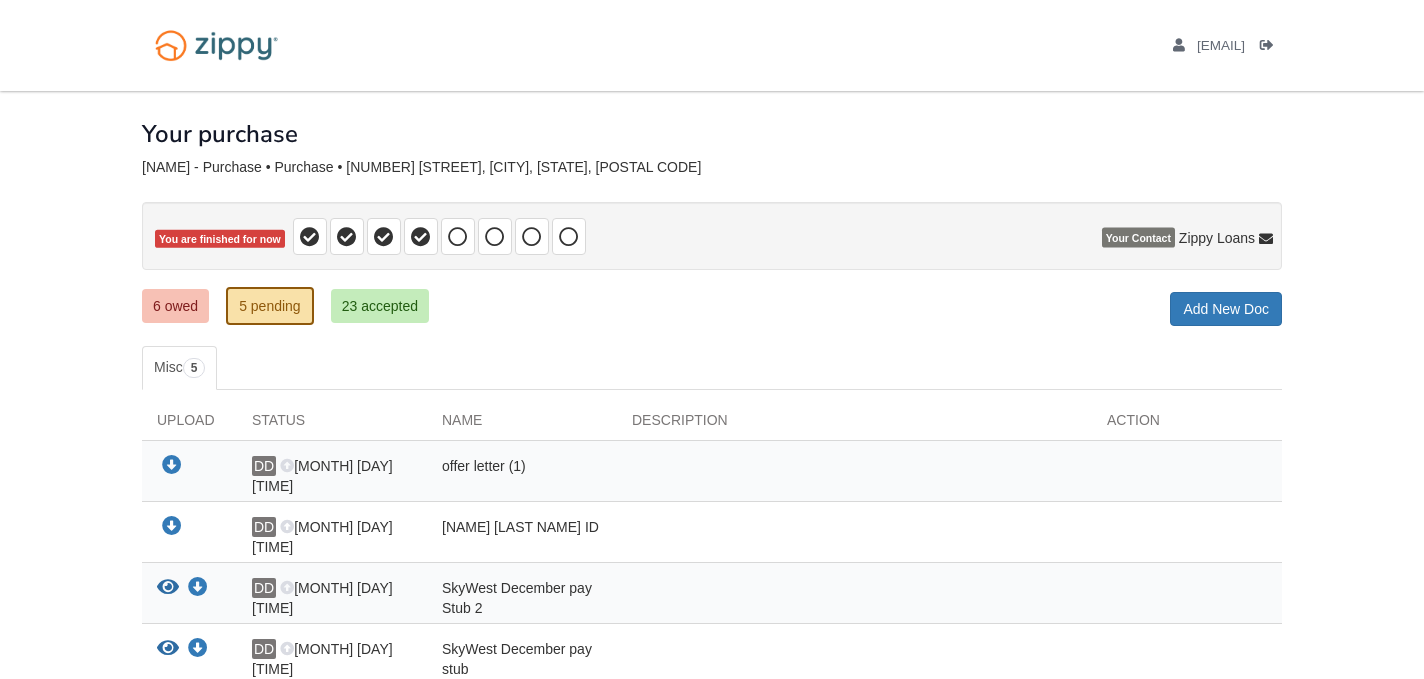 scroll, scrollTop: 0, scrollLeft: 0, axis: both 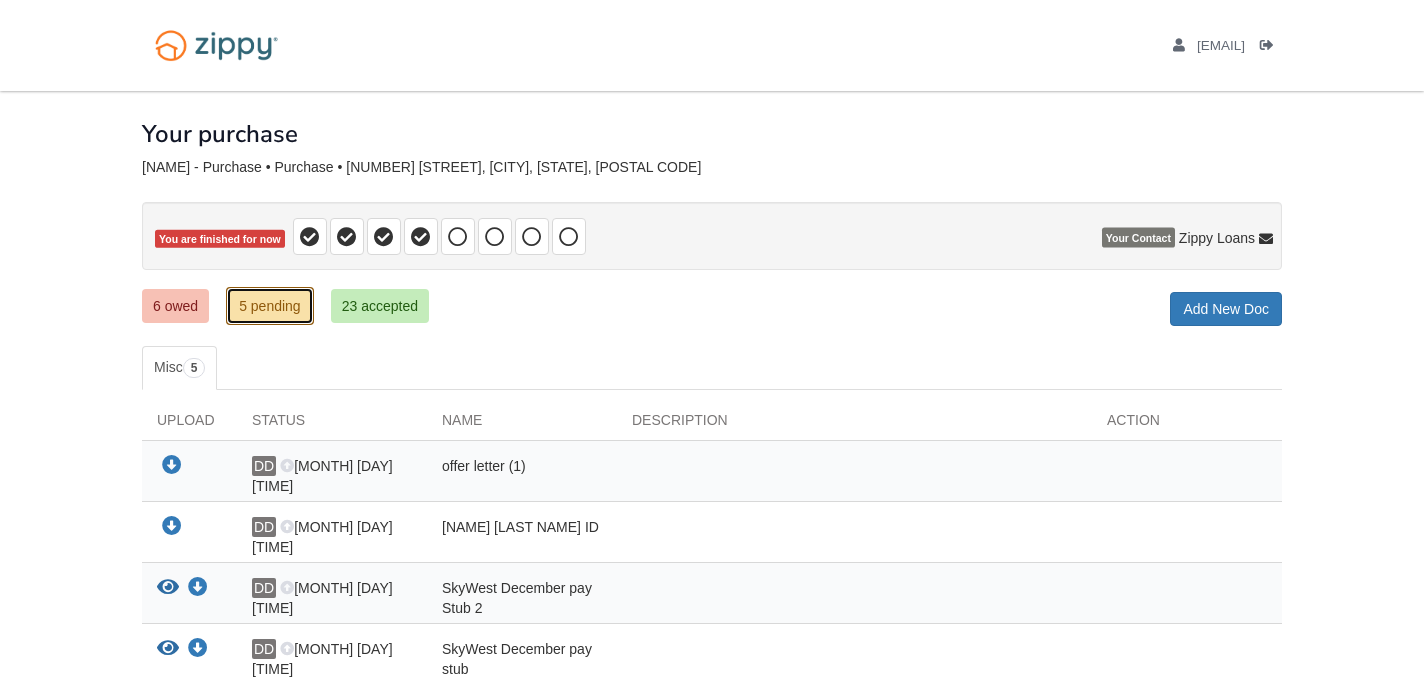 click on "5 pending" at bounding box center (270, 306) 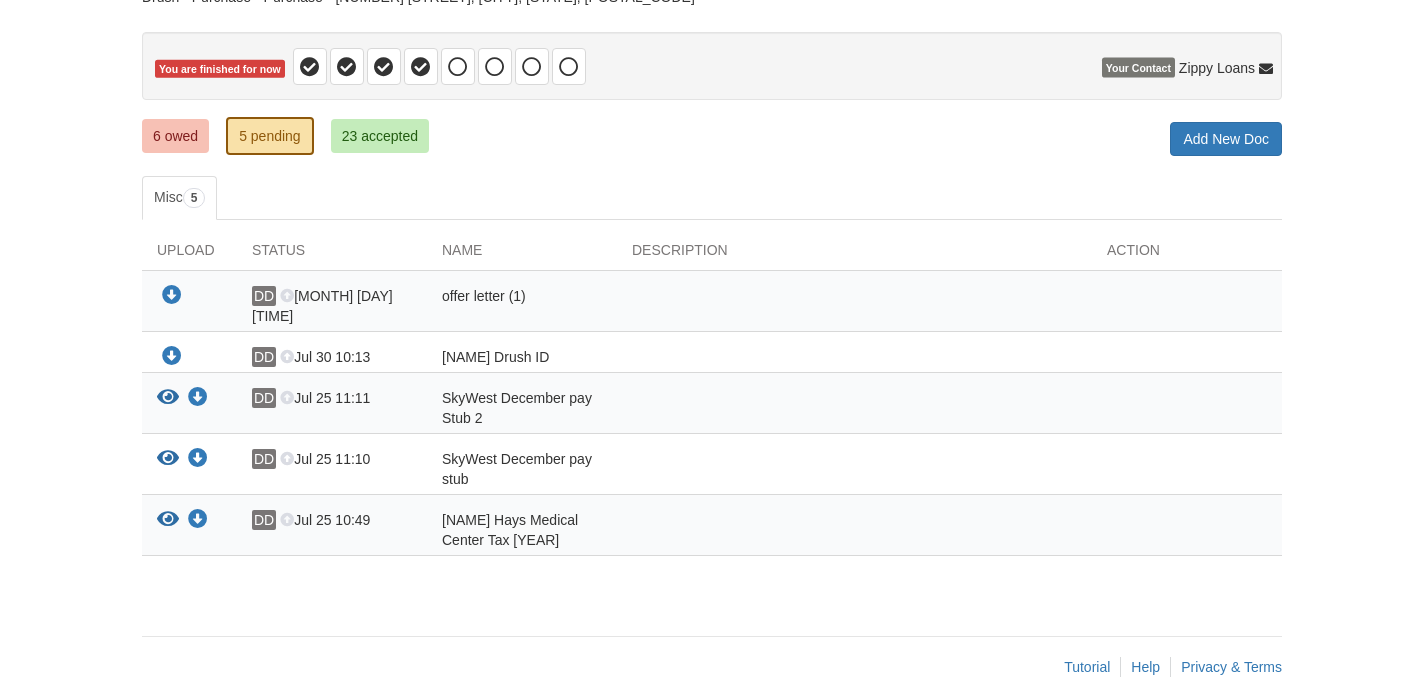 scroll, scrollTop: 187, scrollLeft: 0, axis: vertical 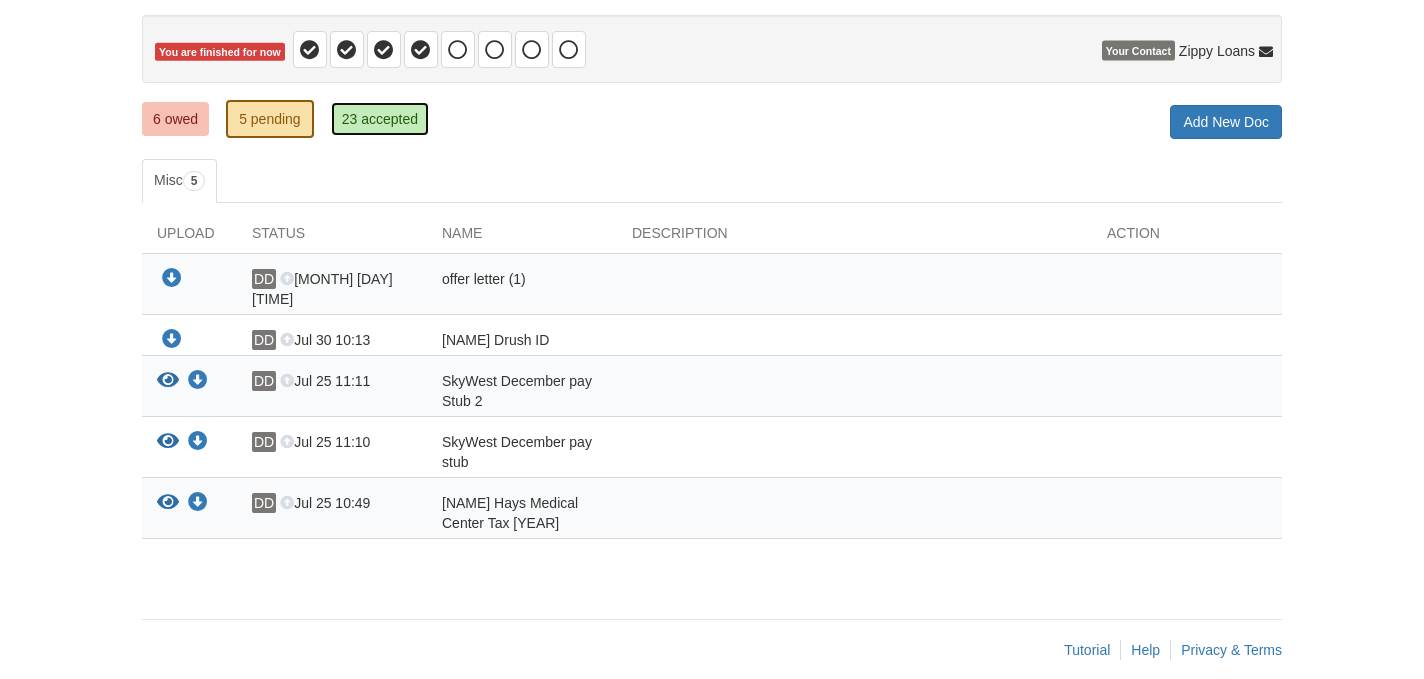 click on "23 accepted" at bounding box center [380, 119] 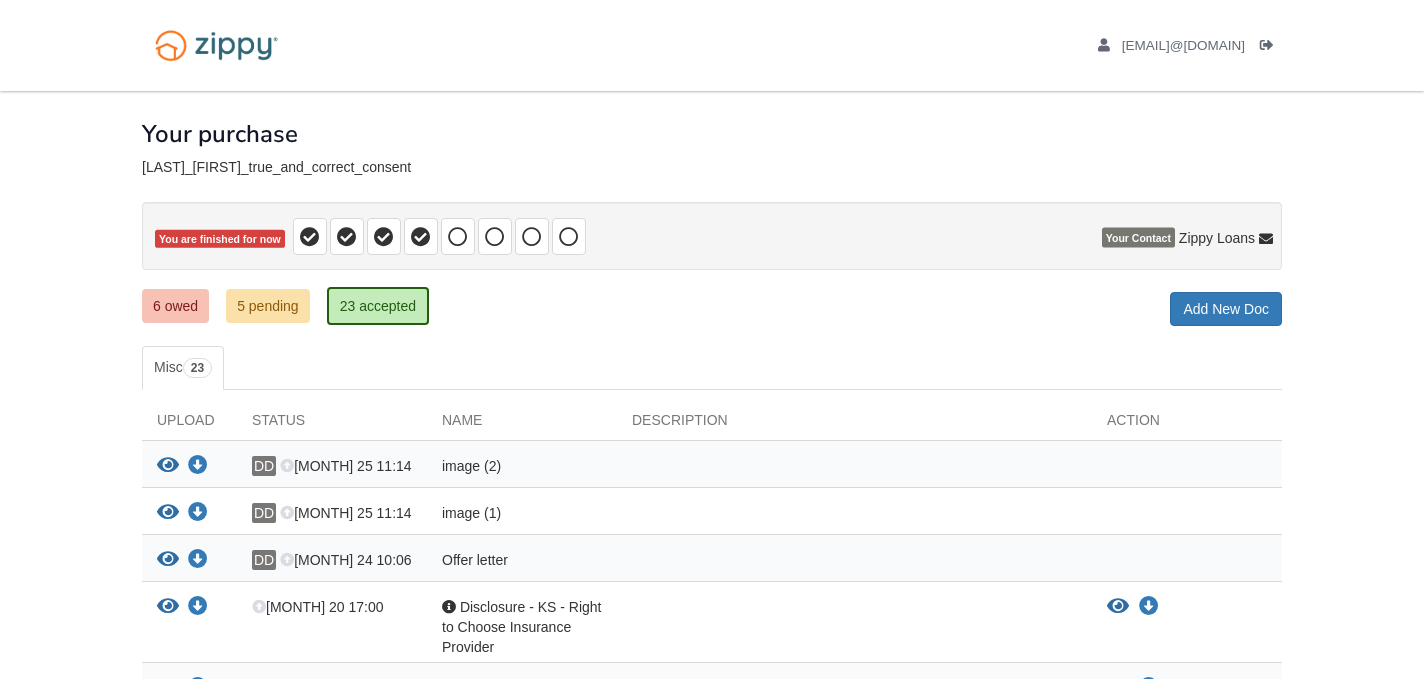 scroll, scrollTop: 0, scrollLeft: 0, axis: both 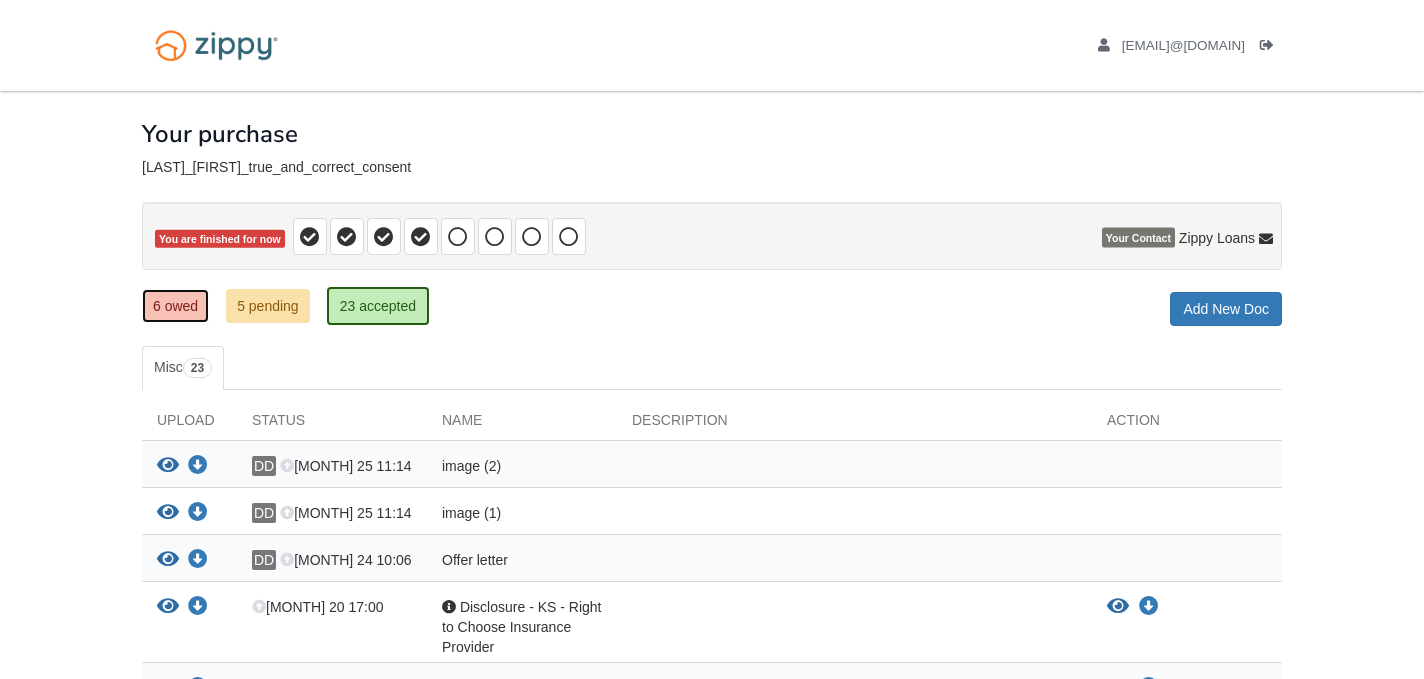 click on "6 owed" at bounding box center [175, 306] 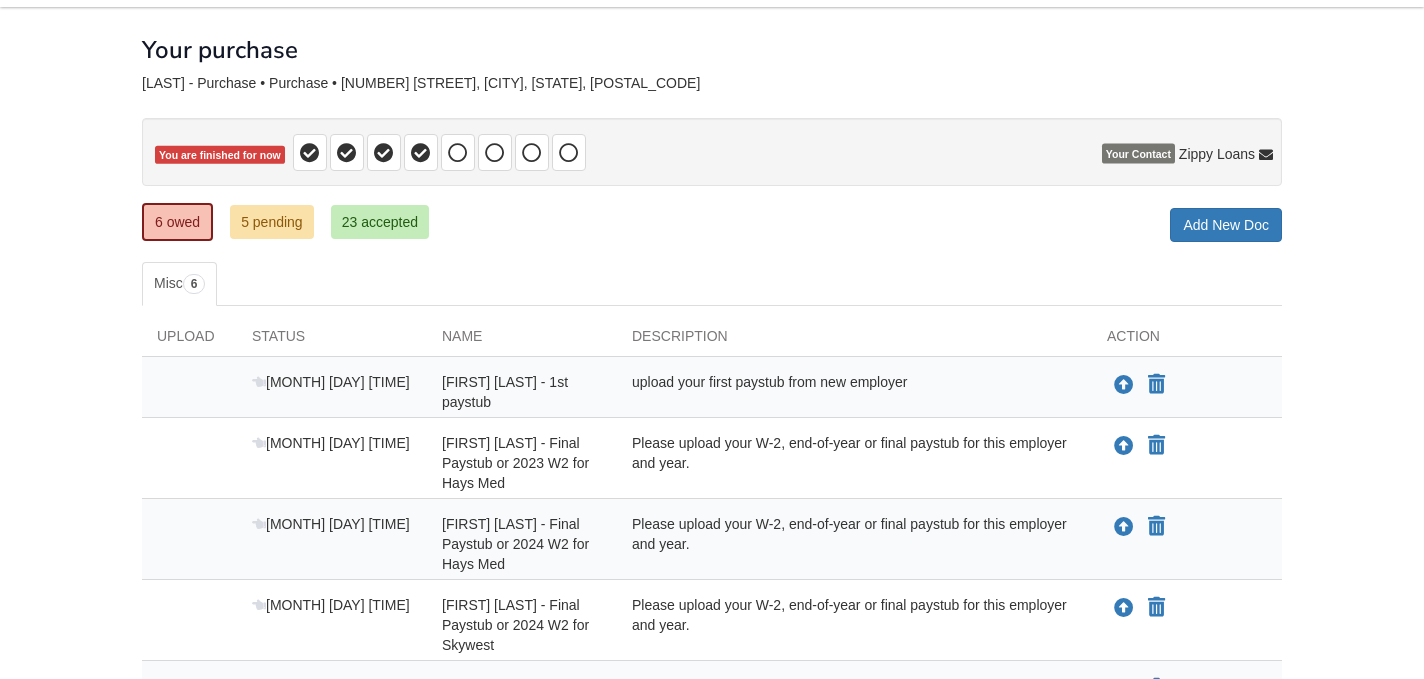 scroll, scrollTop: 0, scrollLeft: 0, axis: both 